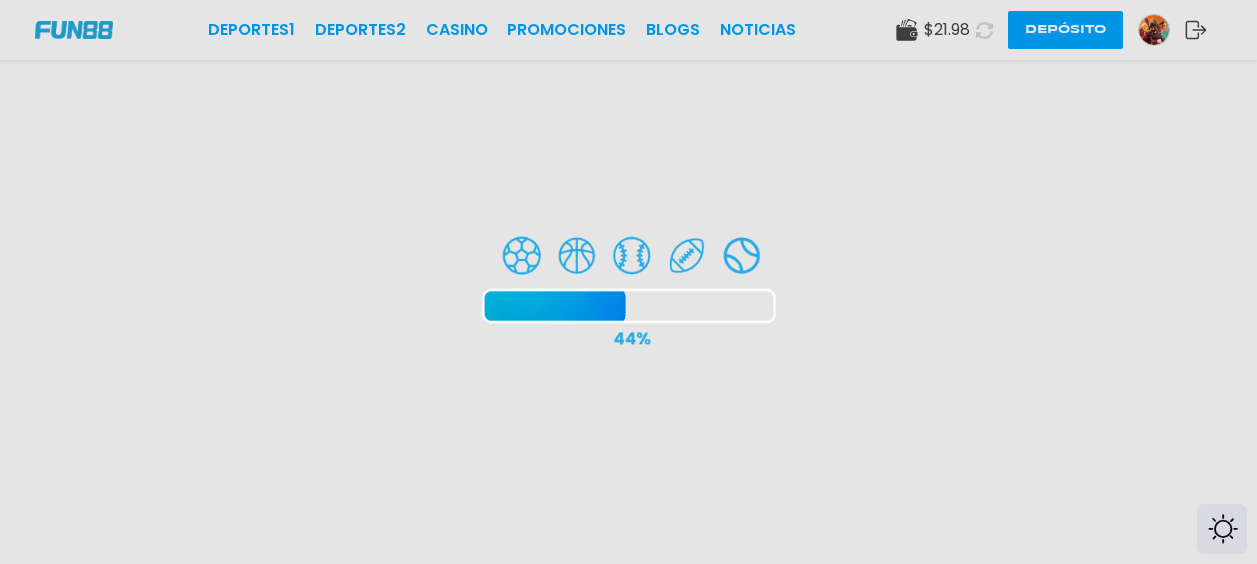 scroll, scrollTop: 0, scrollLeft: 0, axis: both 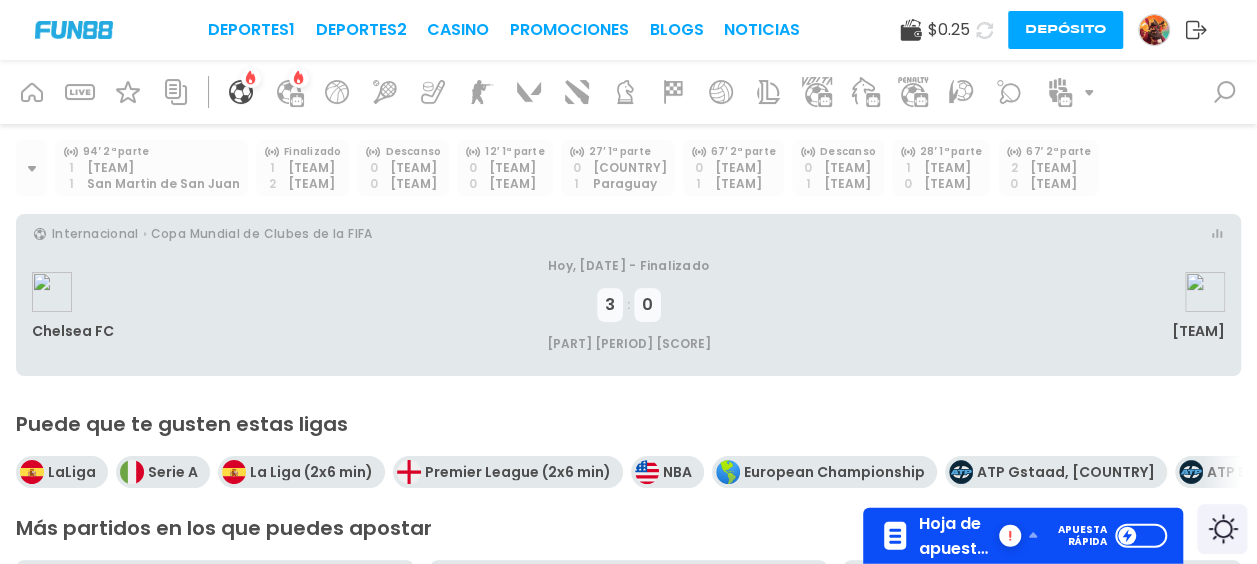 click 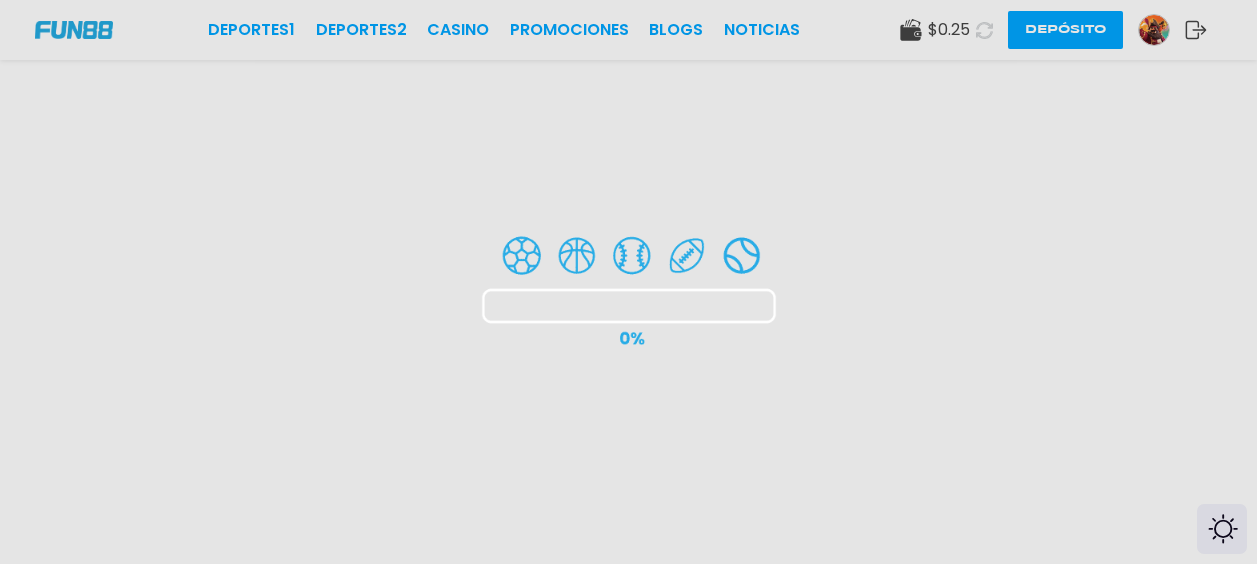 scroll, scrollTop: 0, scrollLeft: 0, axis: both 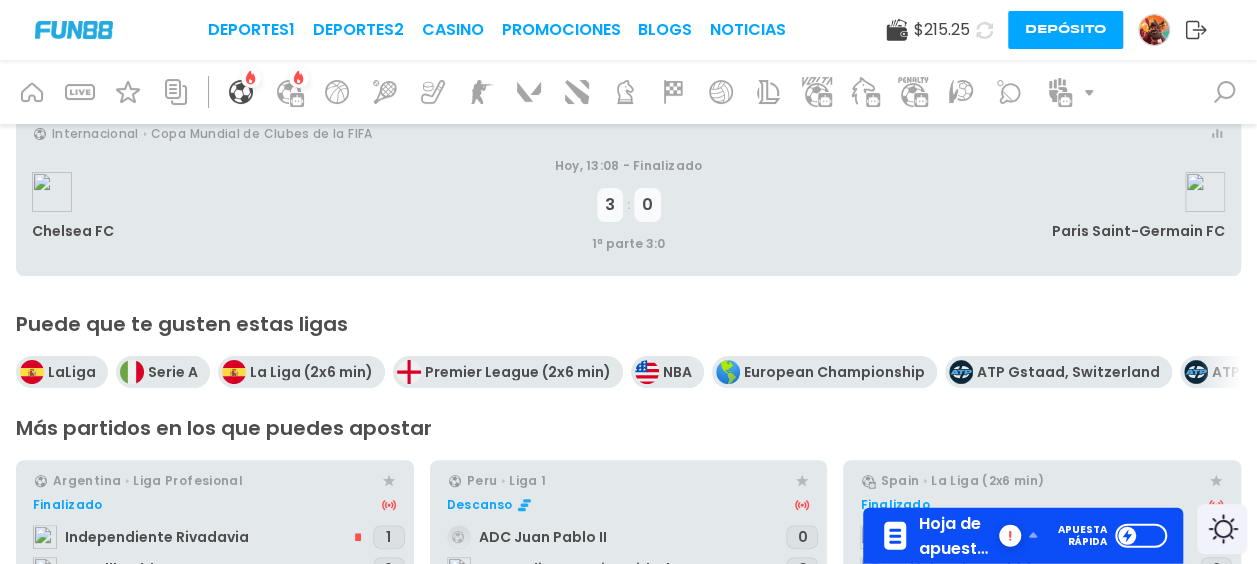 click on "Hoja de apuestas" at bounding box center (957, 536) 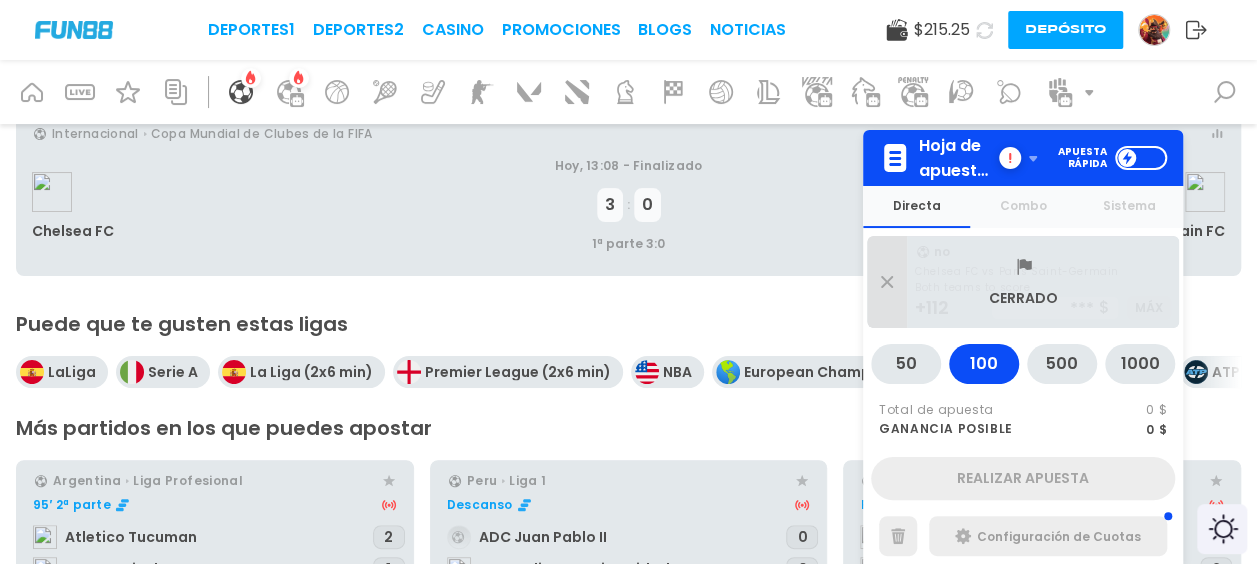 click on "Puede que te gusten estas ligas" at bounding box center [628, 324] 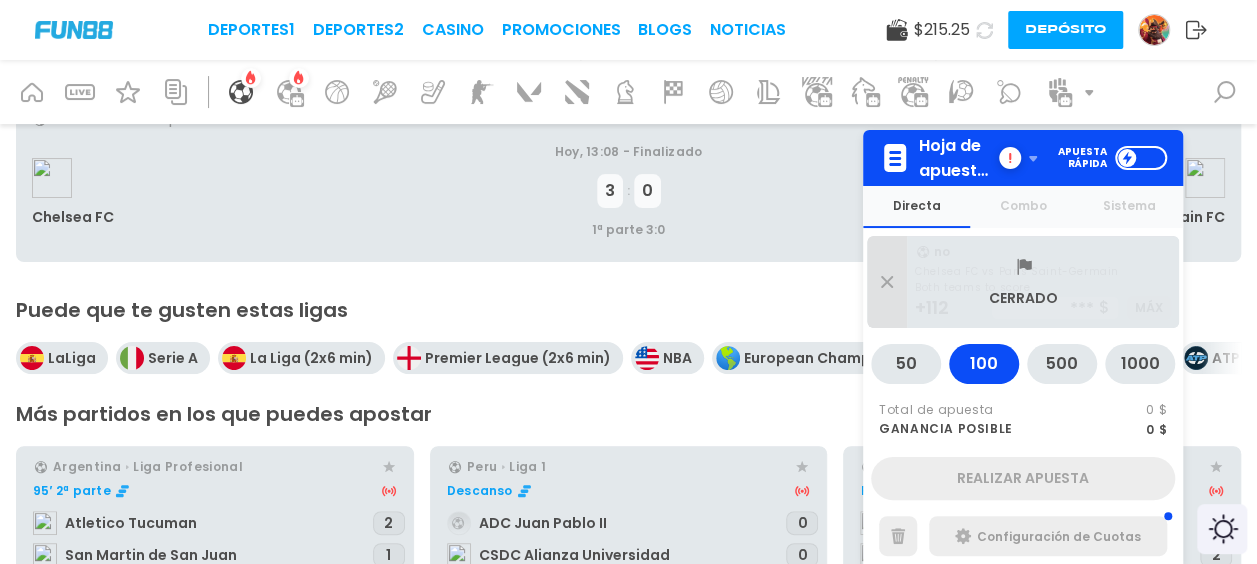 scroll, scrollTop: 200, scrollLeft: 0, axis: vertical 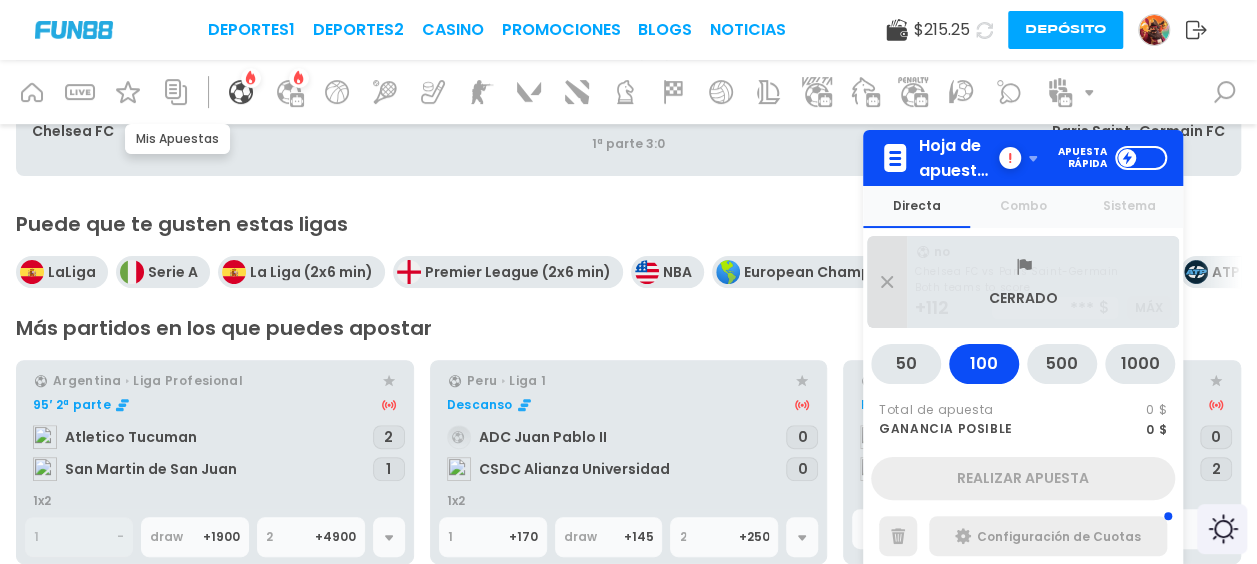 click 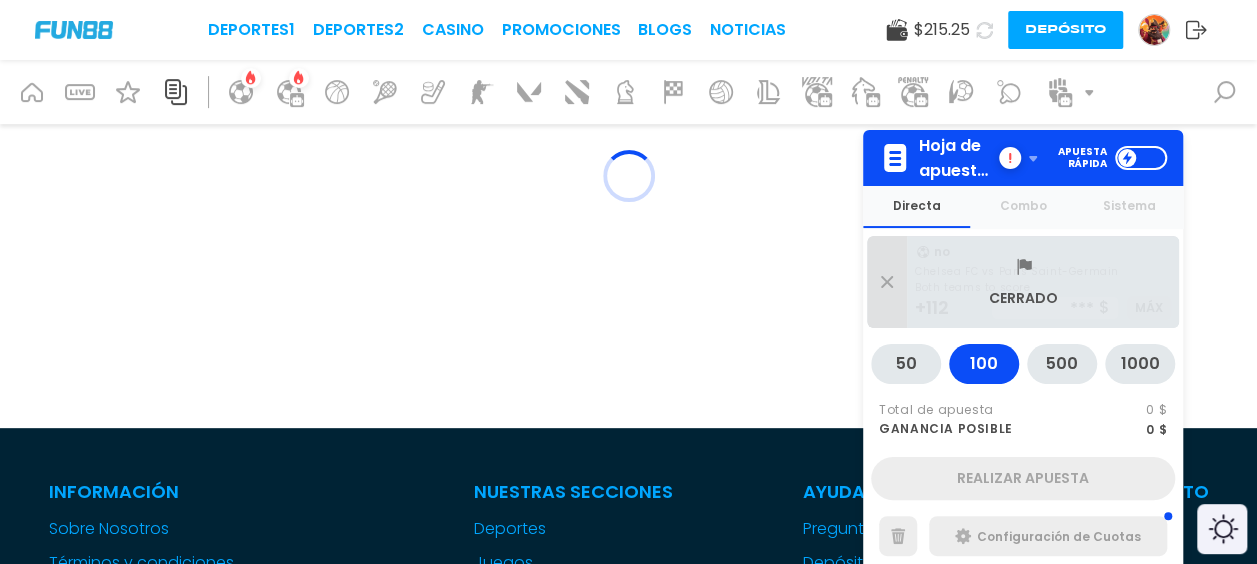 scroll, scrollTop: 0, scrollLeft: 0, axis: both 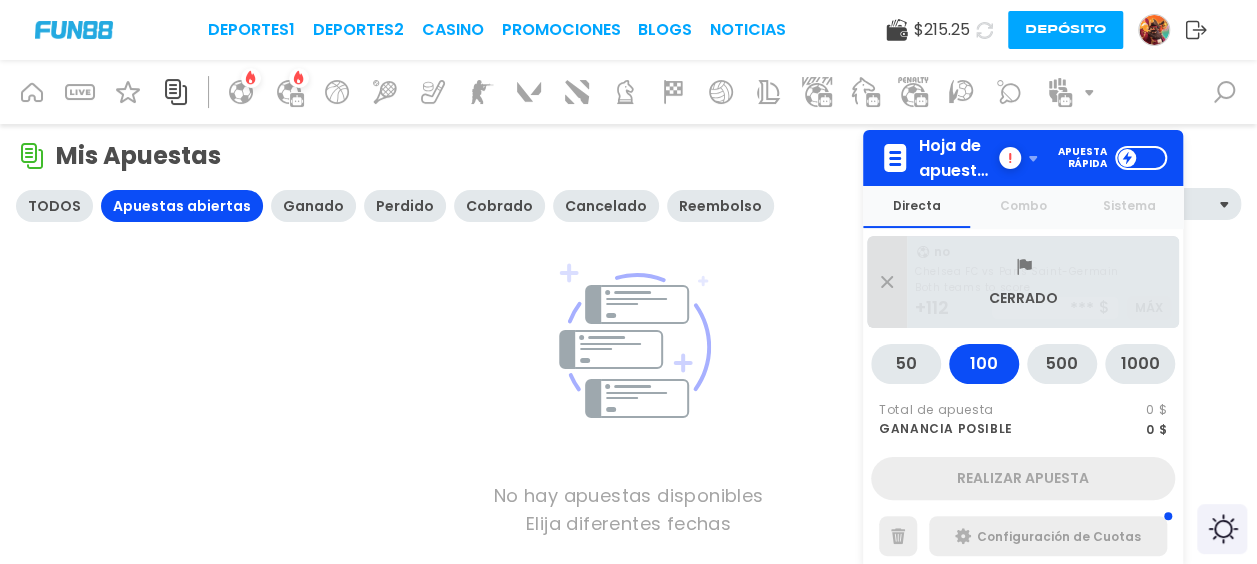 click 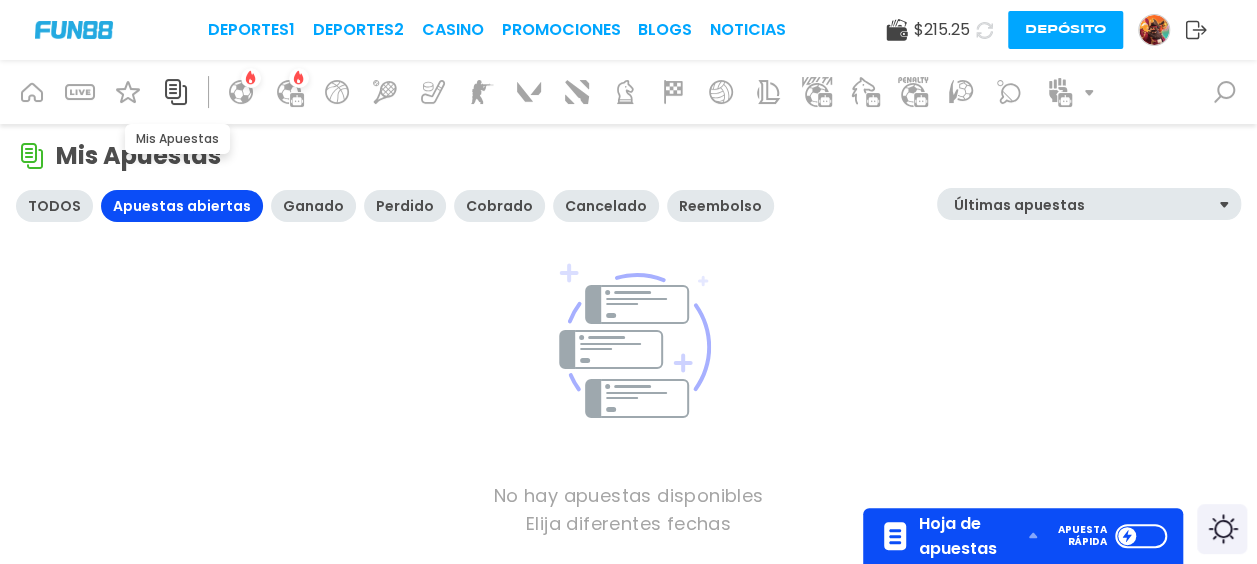 click 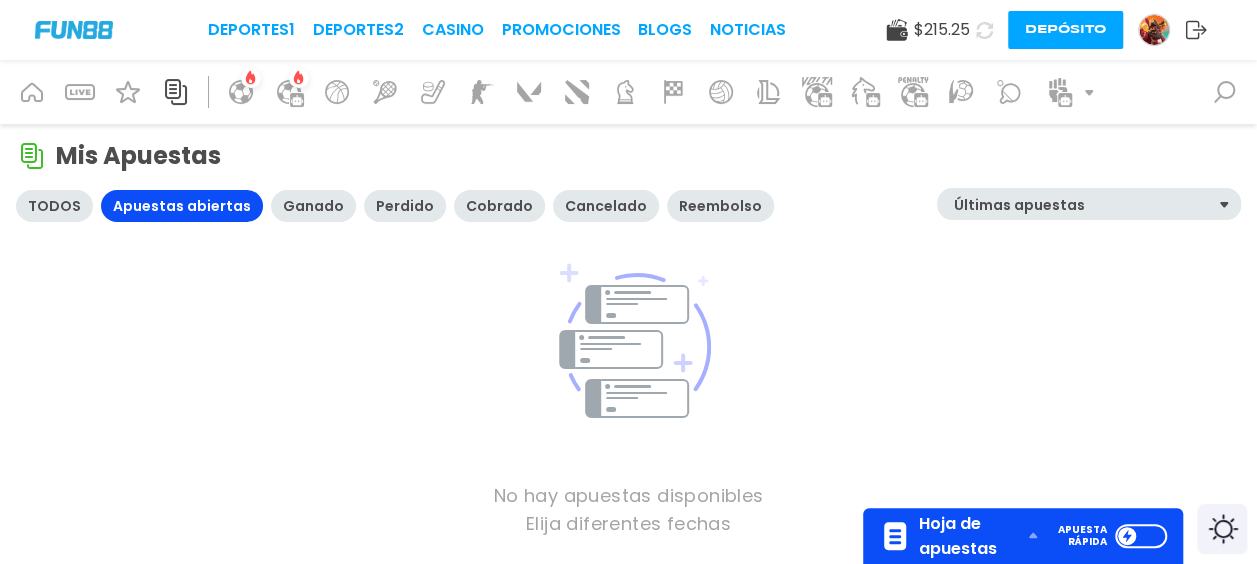 click on "Ganado" at bounding box center [313, 206] 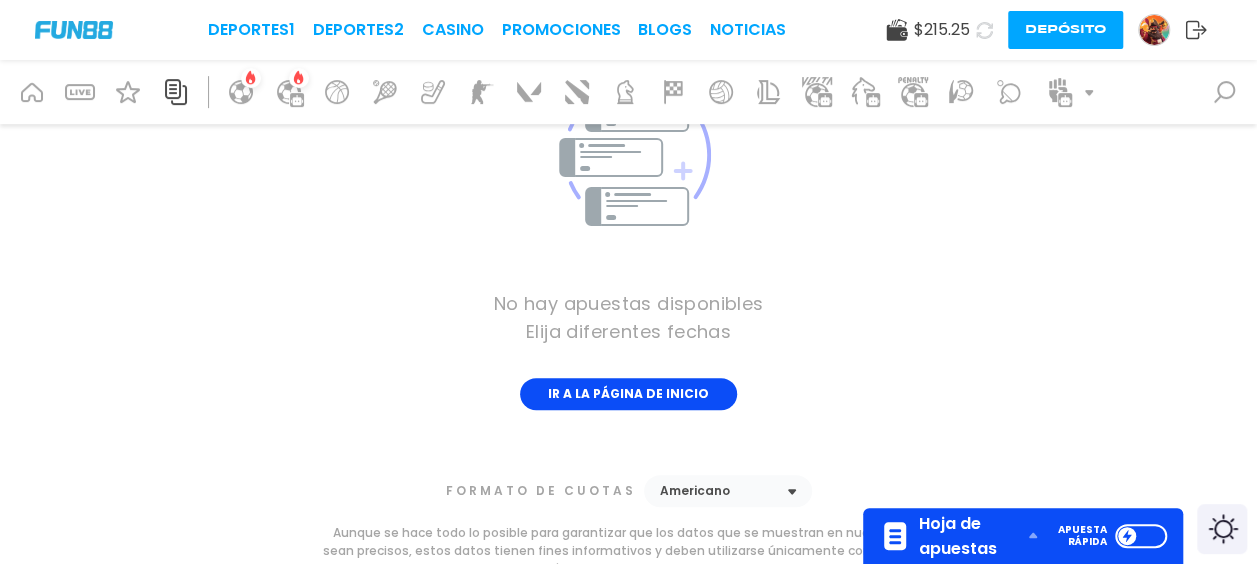 scroll, scrollTop: 200, scrollLeft: 0, axis: vertical 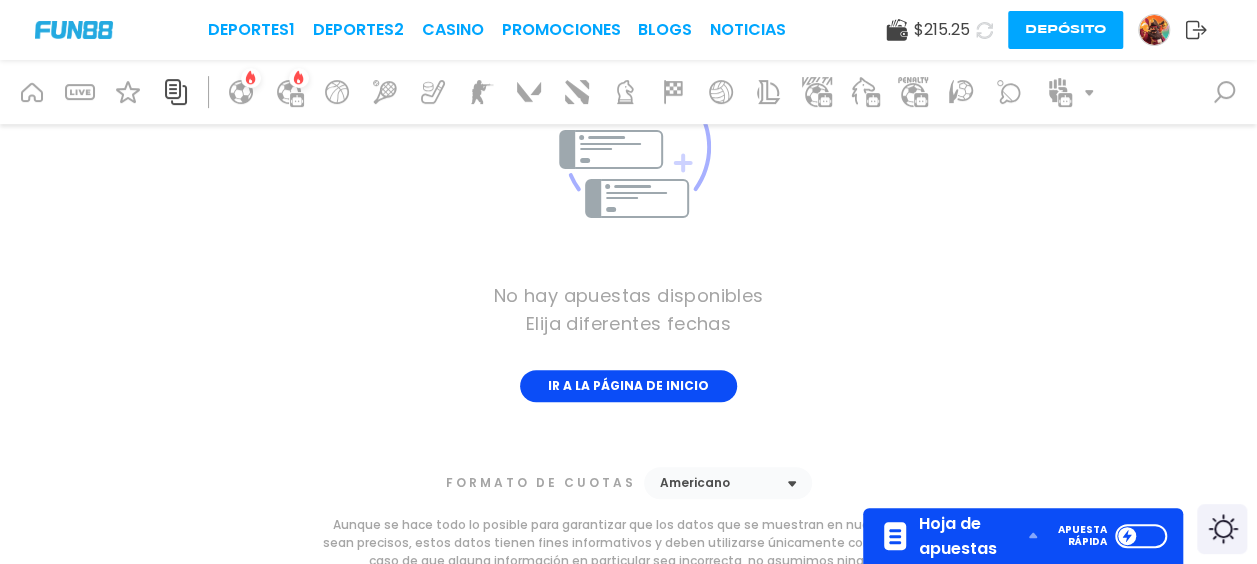 click on "Ir a la página de inicio" at bounding box center [628, 386] 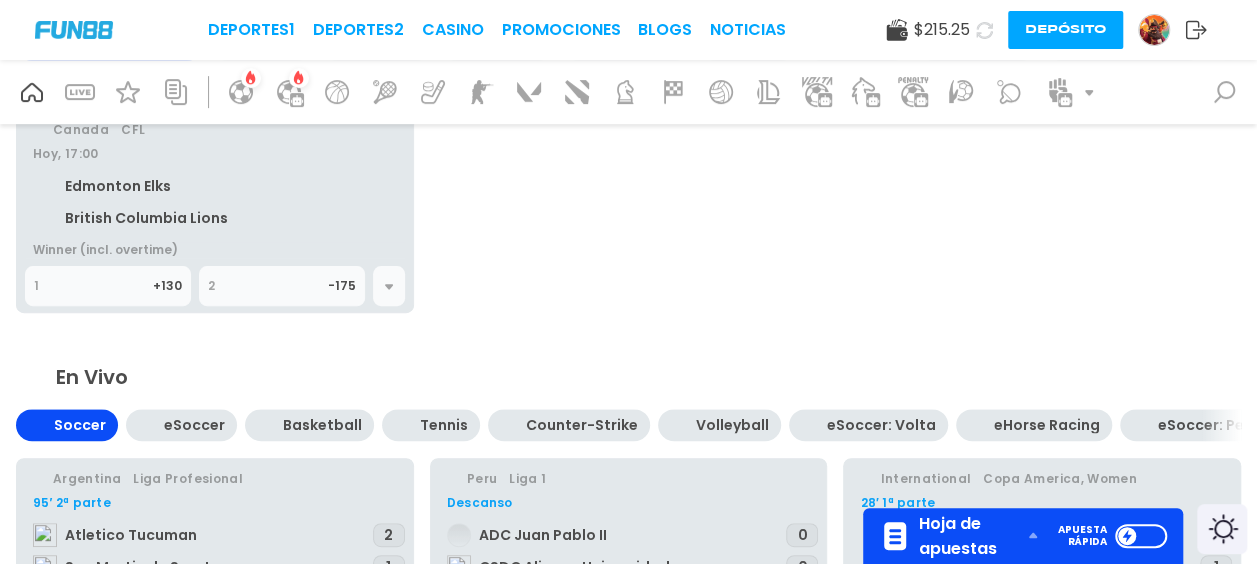 scroll, scrollTop: 0, scrollLeft: 0, axis: both 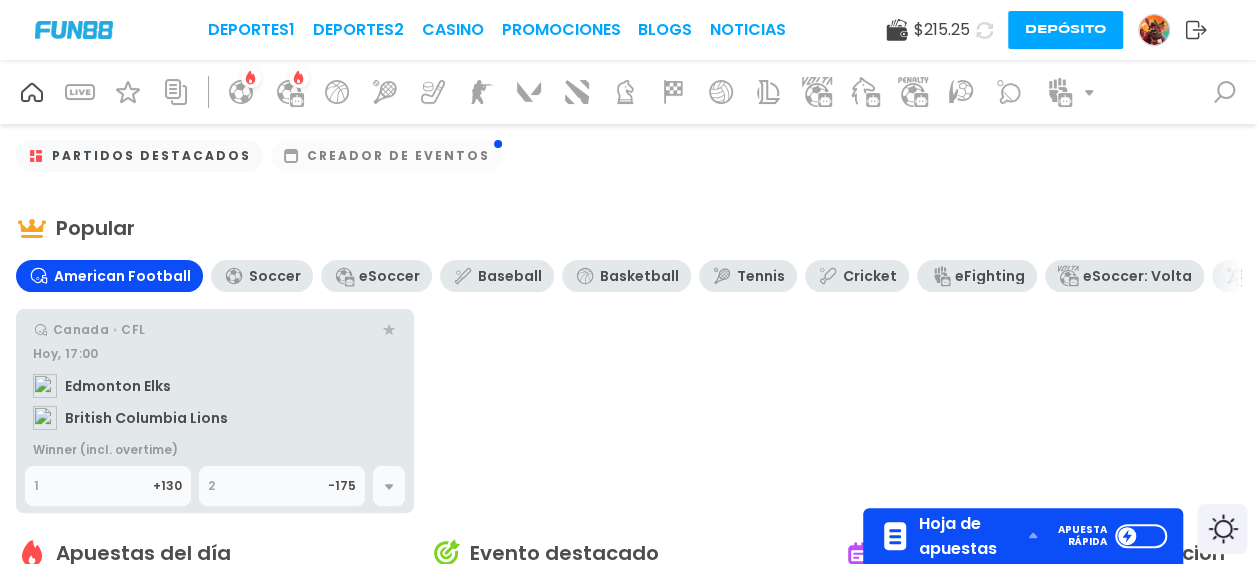 click on "Depósito" at bounding box center (1065, 30) 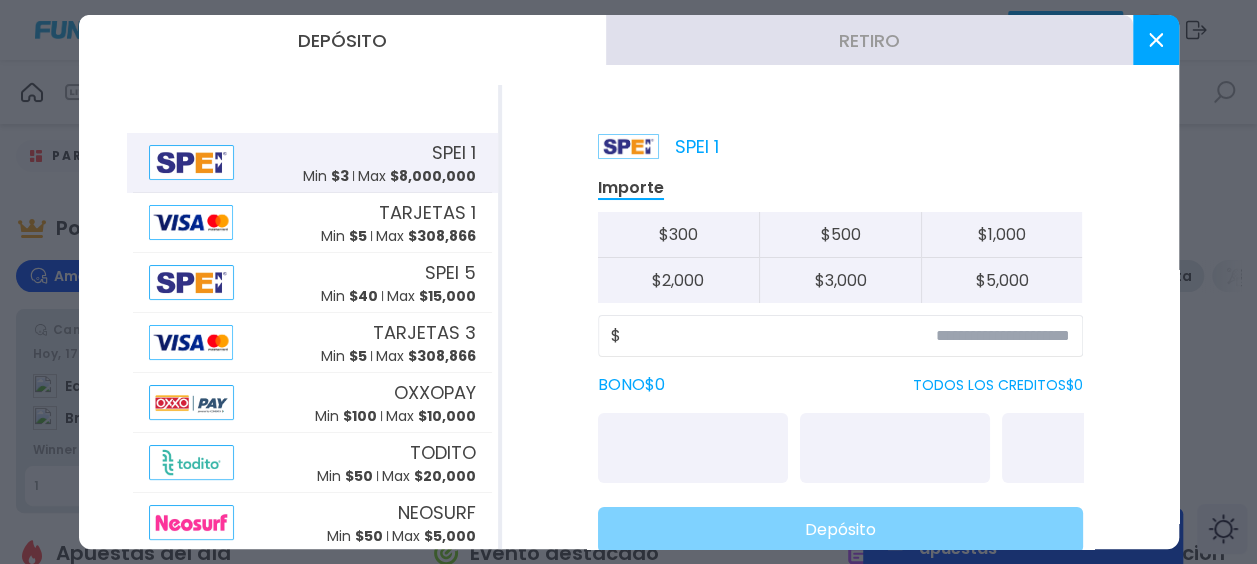 click on "Retiro" at bounding box center (869, 40) 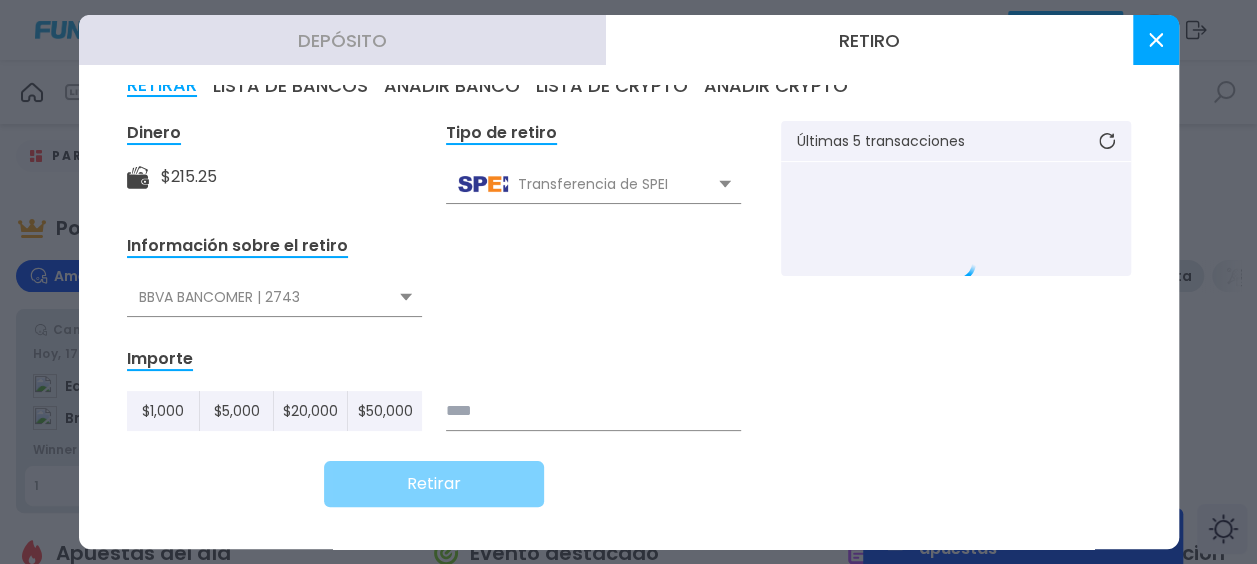 scroll, scrollTop: 88, scrollLeft: 0, axis: vertical 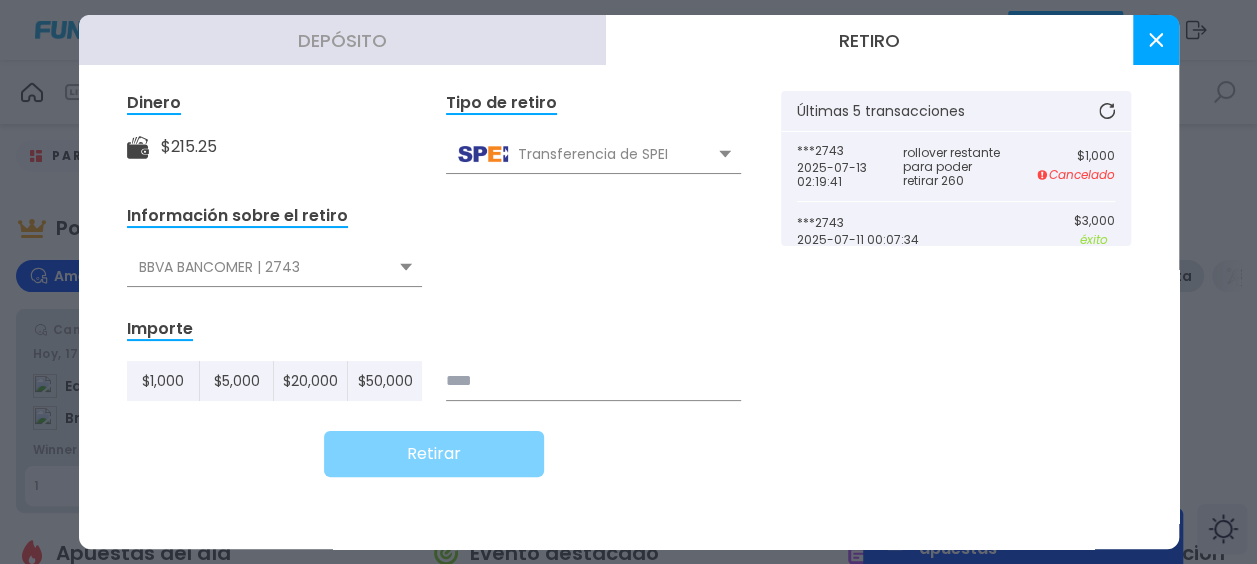 click at bounding box center [593, 381] 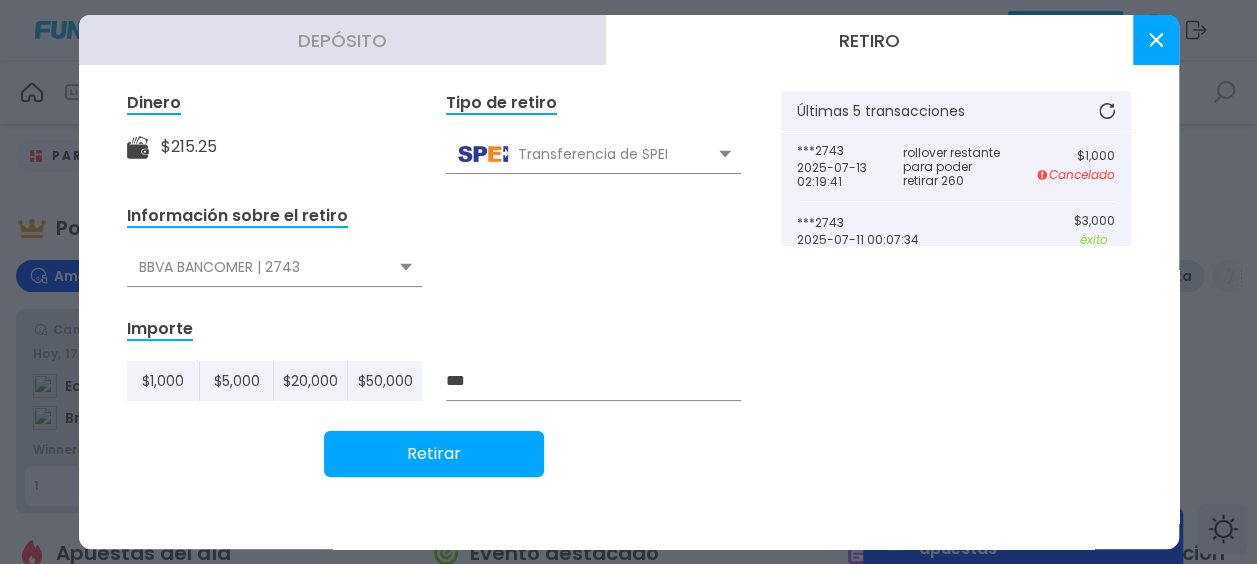 type on "***" 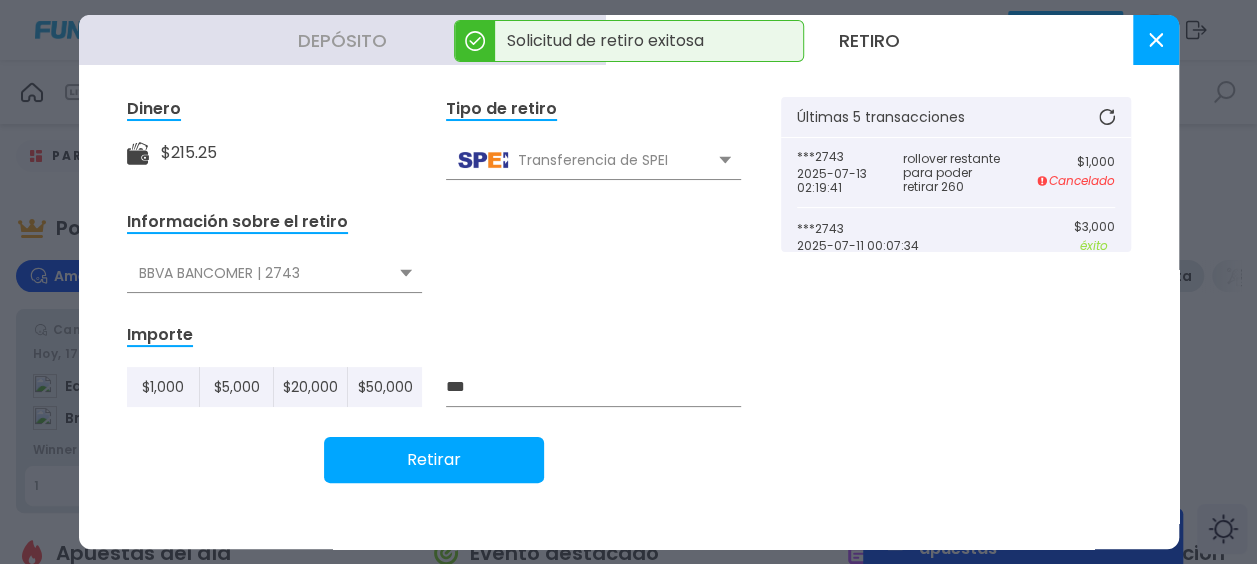 scroll, scrollTop: 88, scrollLeft: 0, axis: vertical 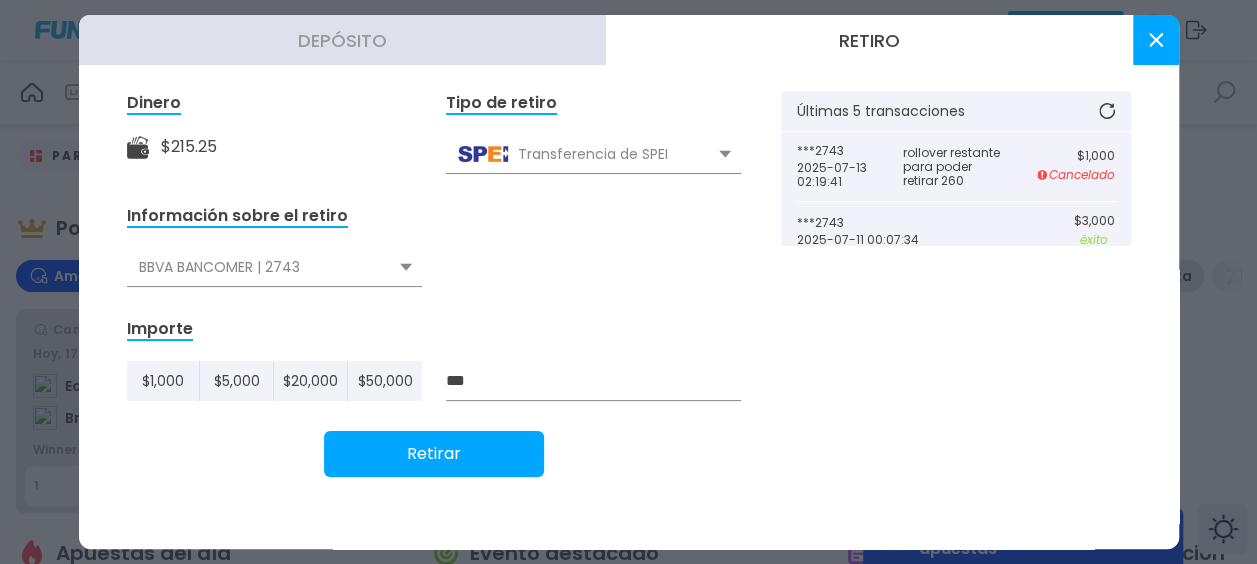 click on "Retirar" at bounding box center [434, 454] 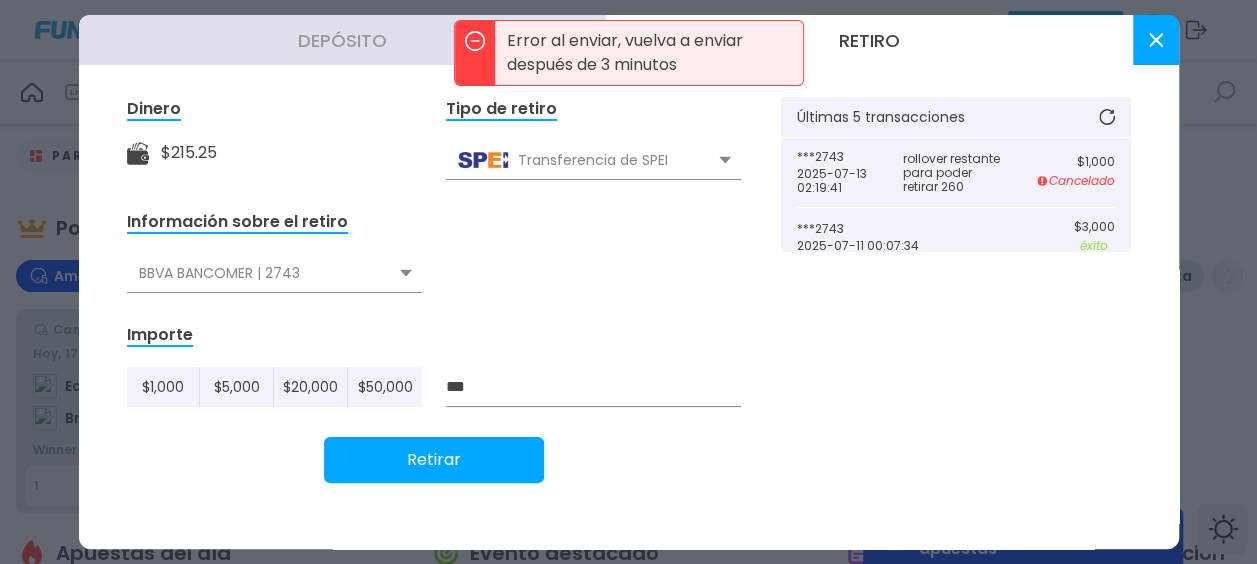 scroll, scrollTop: 88, scrollLeft: 0, axis: vertical 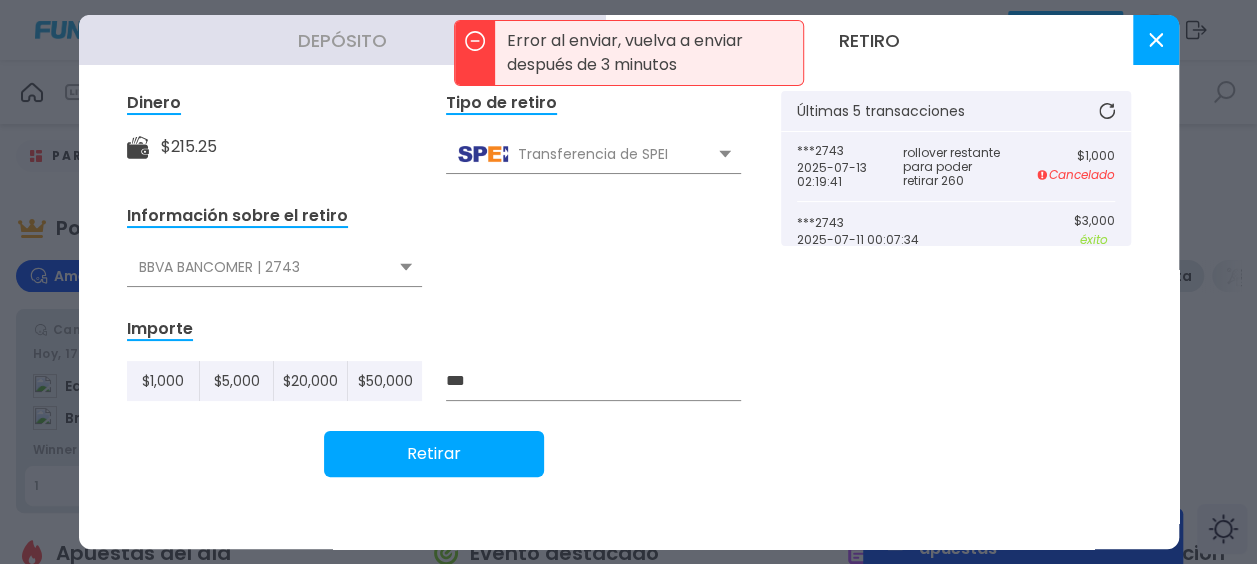 click at bounding box center [1156, 40] 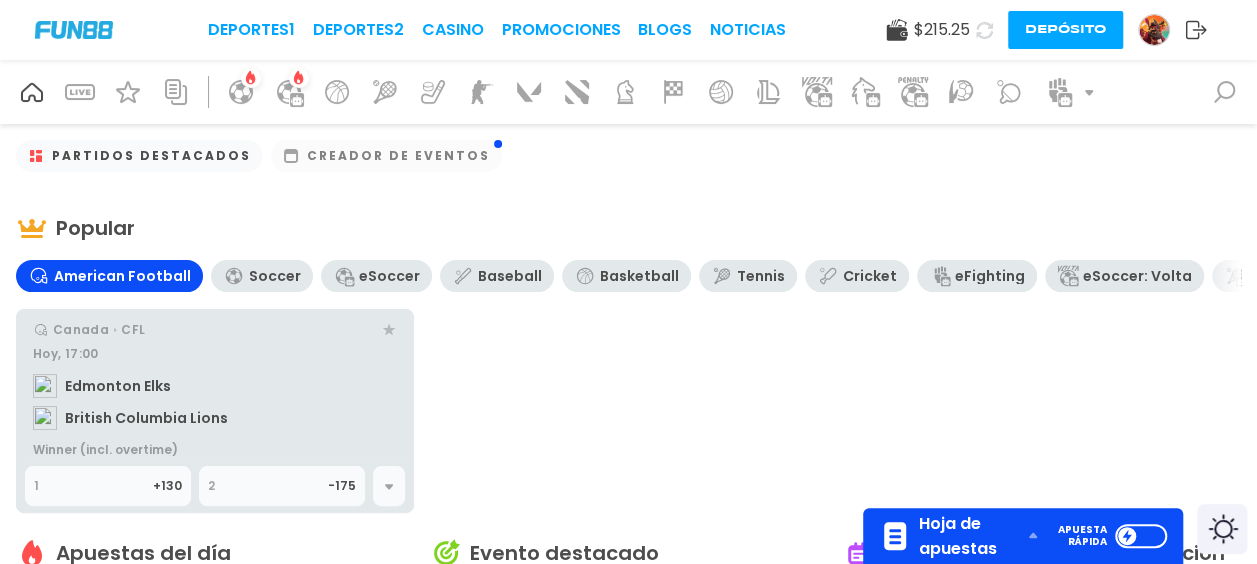 click on "Depósito" at bounding box center (1065, 30) 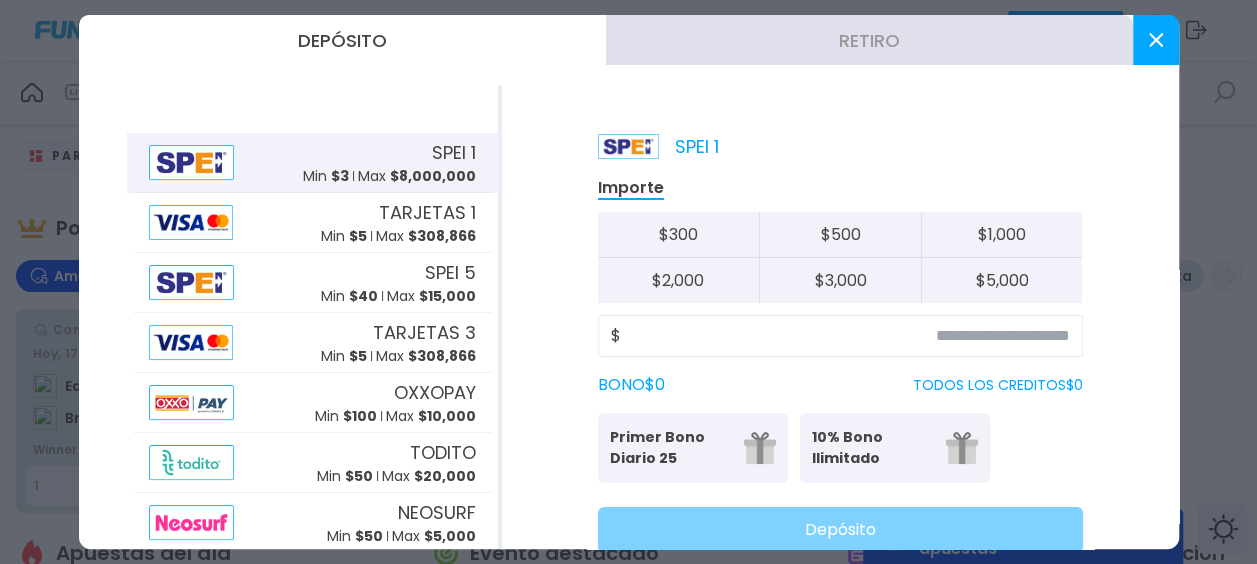 scroll, scrollTop: 51, scrollLeft: 0, axis: vertical 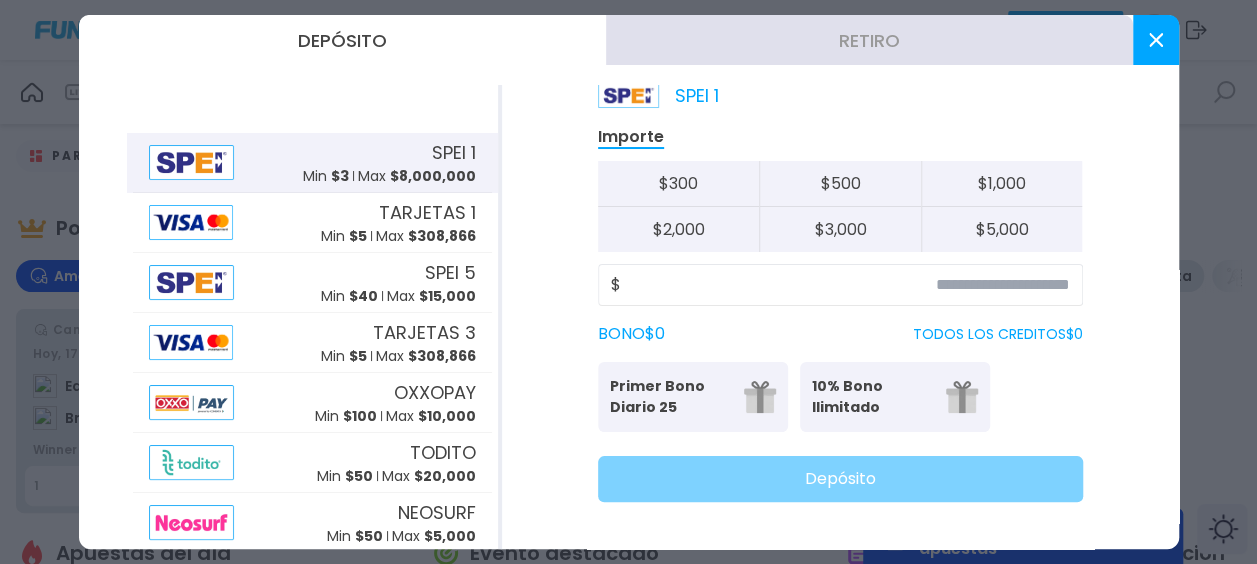 click on "Retiro" at bounding box center (869, 40) 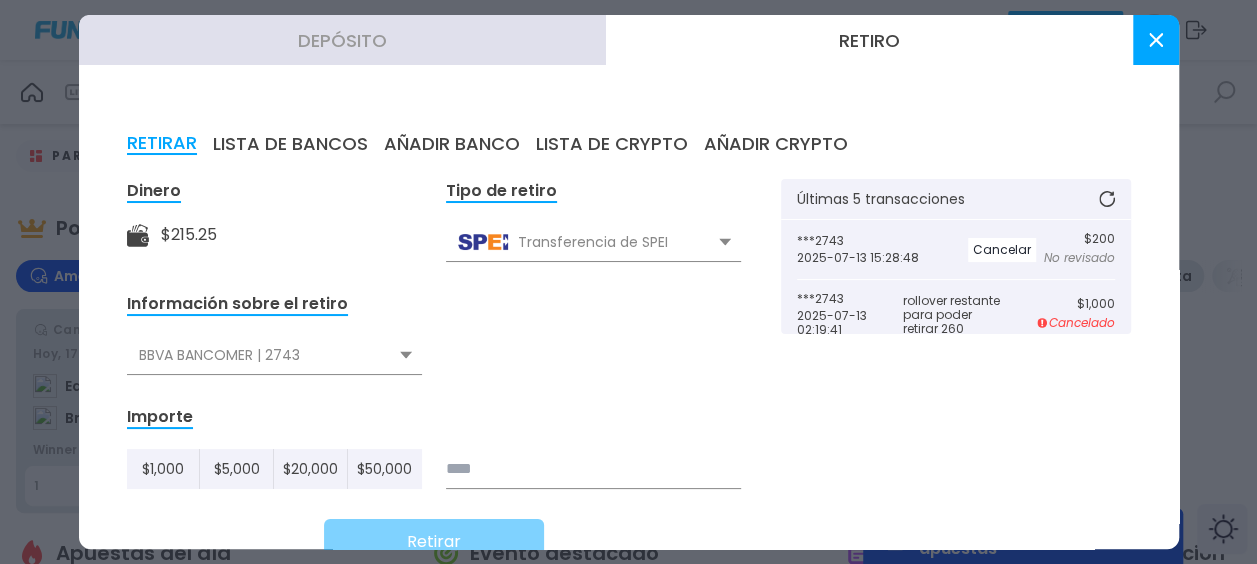 scroll, scrollTop: 88, scrollLeft: 0, axis: vertical 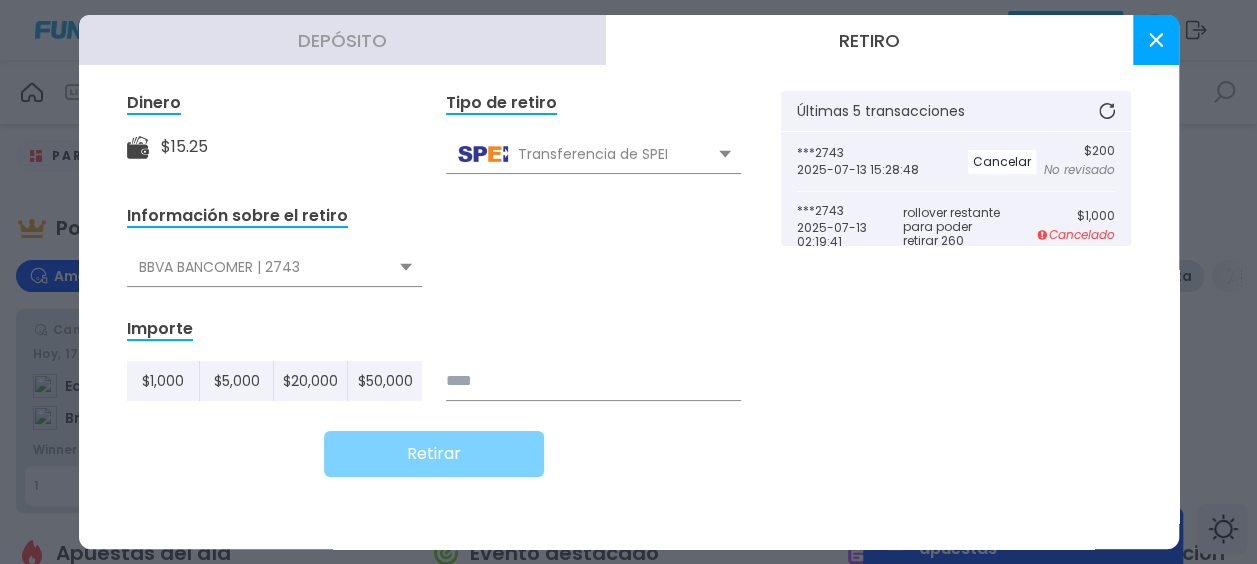 click on "No revisado" at bounding box center (1079, 170) 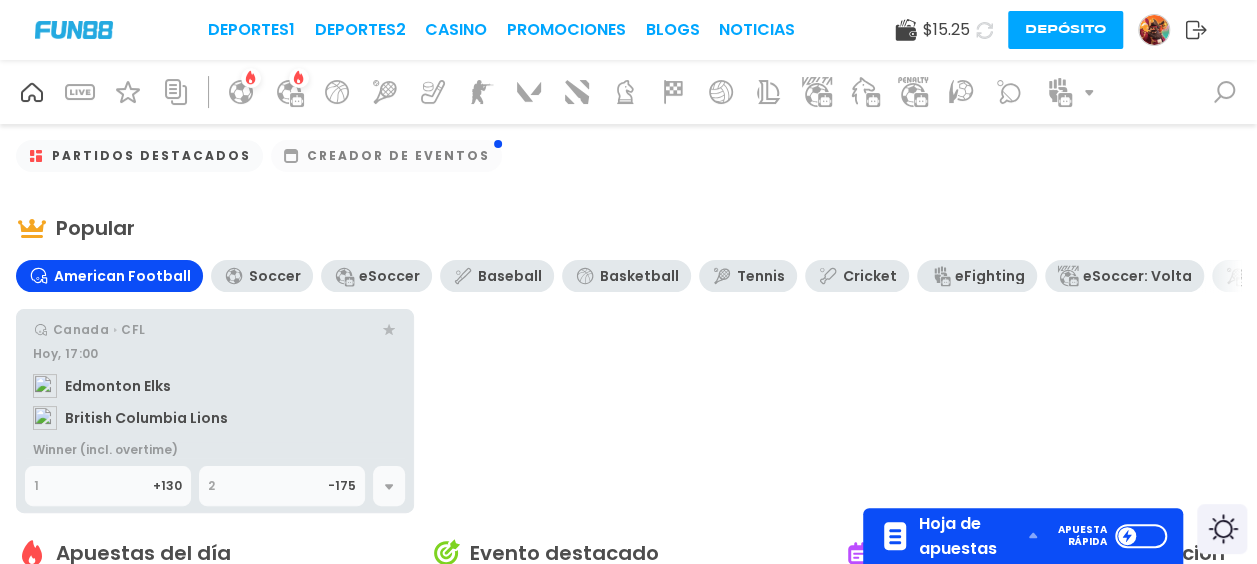 click at bounding box center (984, 30) 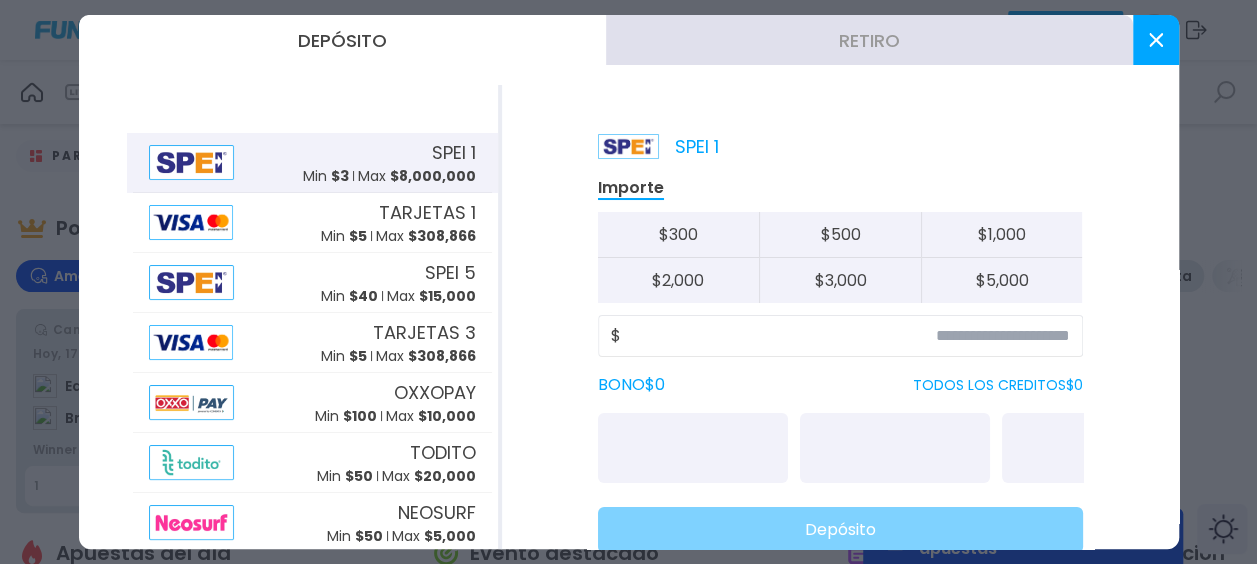 click on "Retiro" at bounding box center [869, 40] 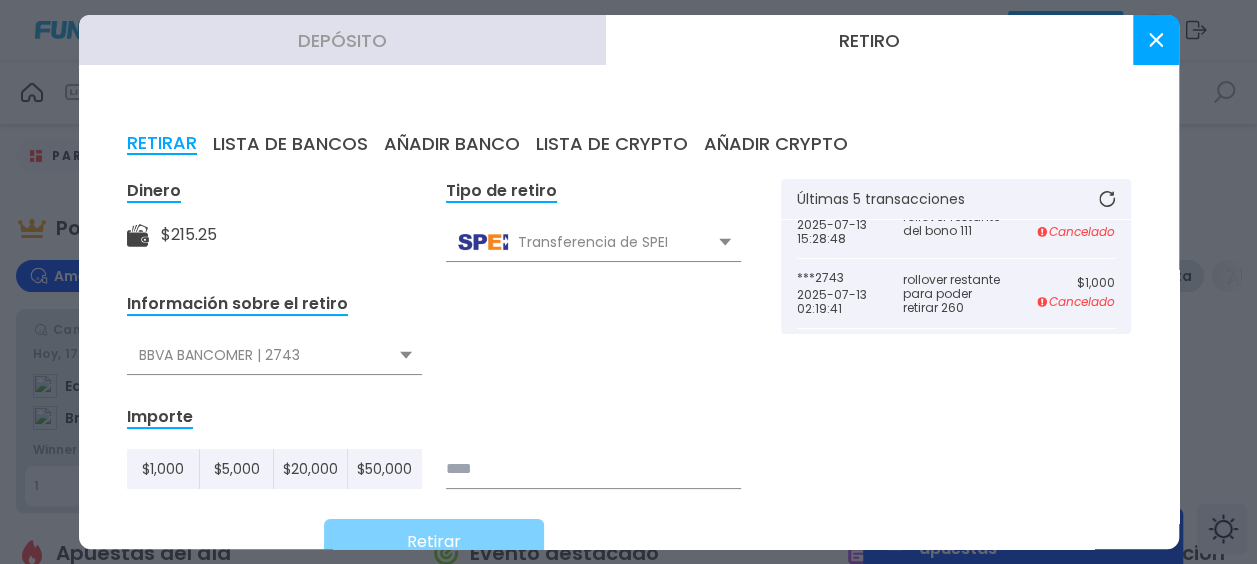 scroll, scrollTop: 0, scrollLeft: 0, axis: both 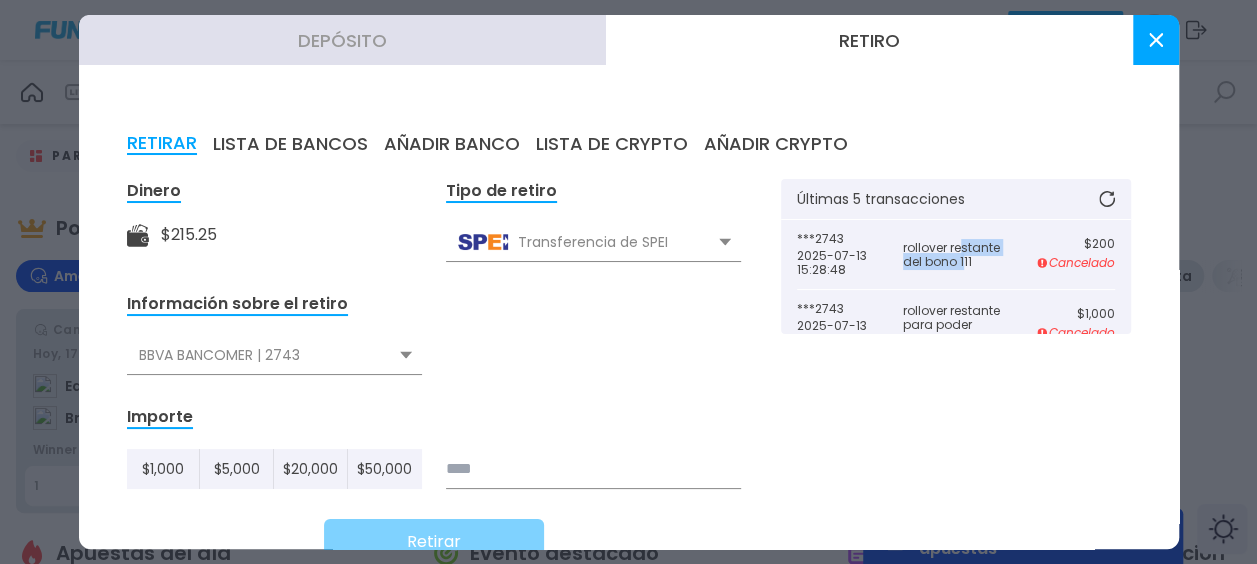 click on "rollover restante del bono 111" at bounding box center (956, 255) 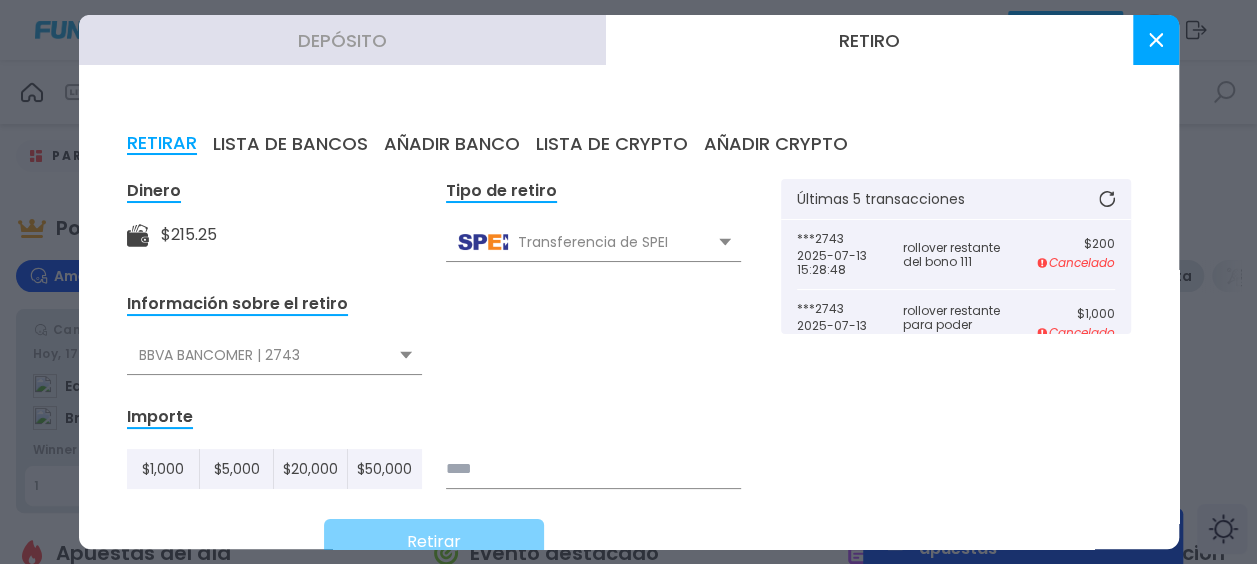 drag, startPoint x: 946, startPoint y: 257, endPoint x: 1105, endPoint y: 174, distance: 179.35997 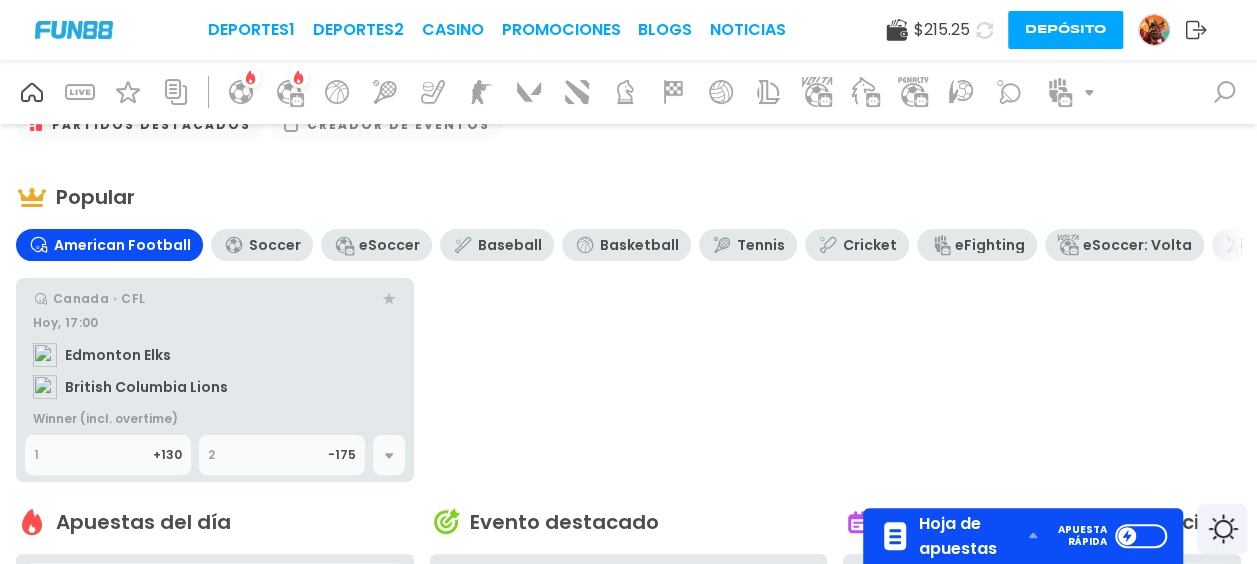 scroll, scrollTop: 0, scrollLeft: 0, axis: both 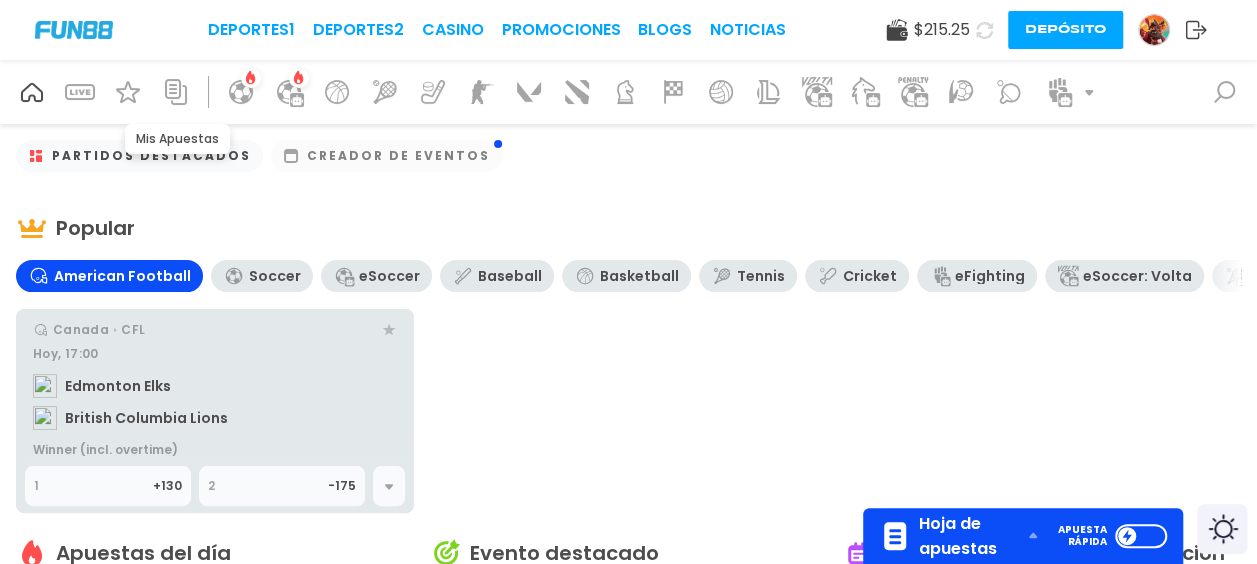 click 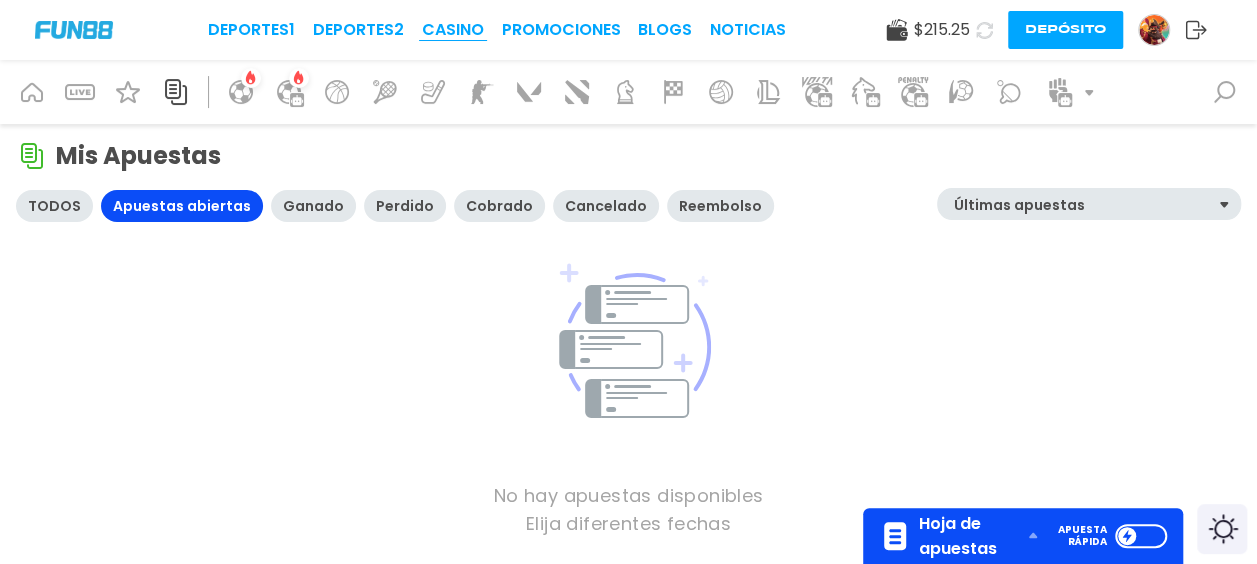 click on "CASINO" at bounding box center [453, 30] 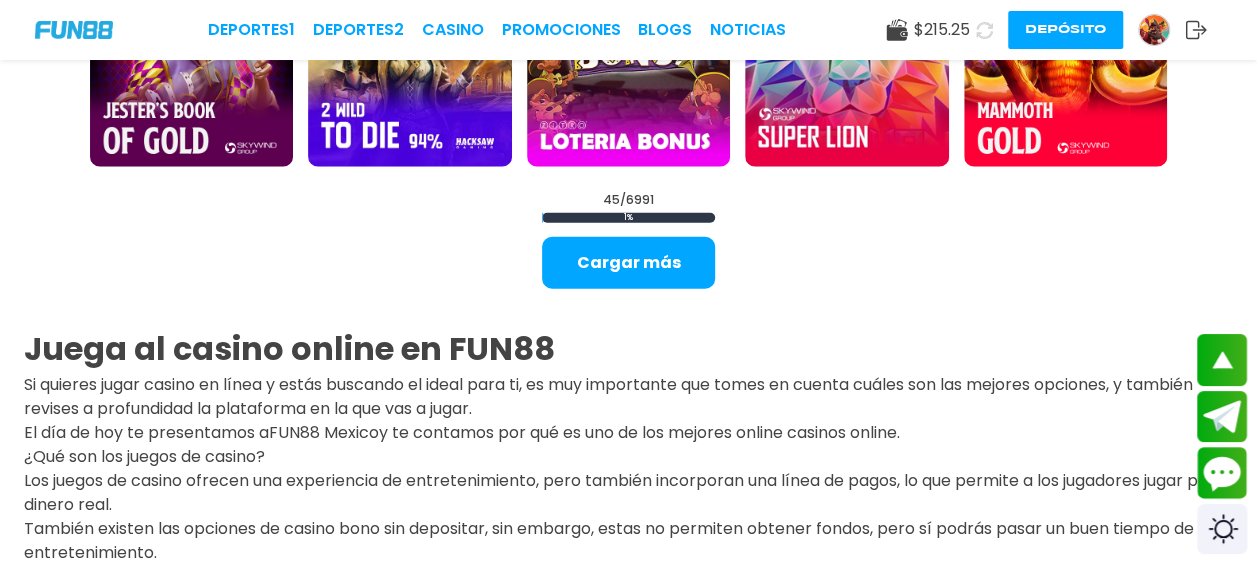 scroll, scrollTop: 2500, scrollLeft: 0, axis: vertical 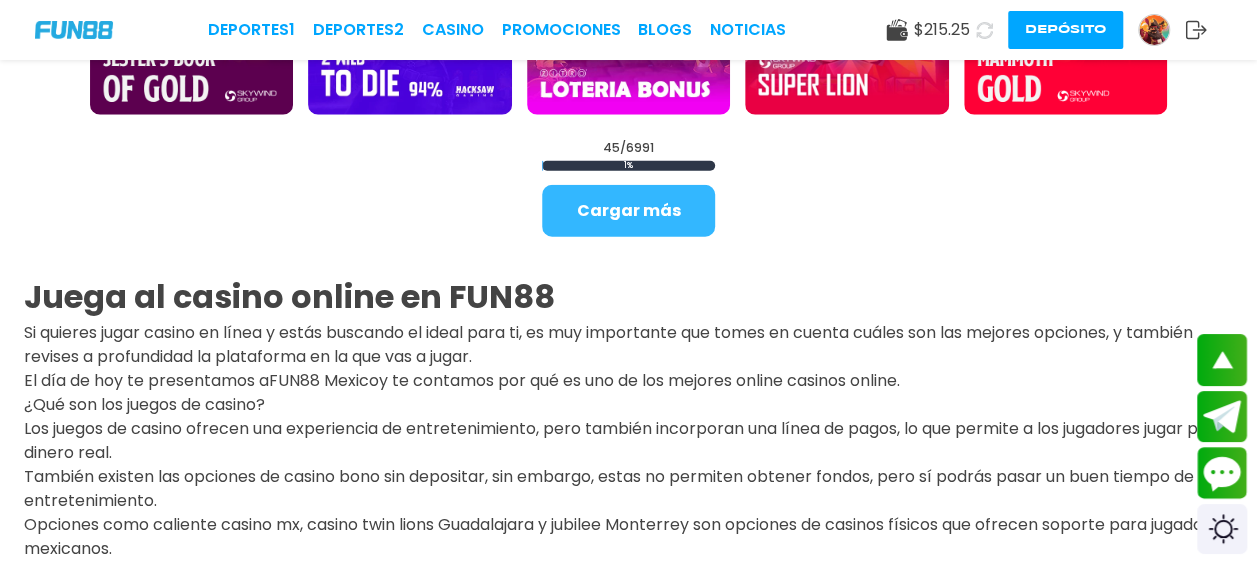 click on "Cargar más" at bounding box center (628, 211) 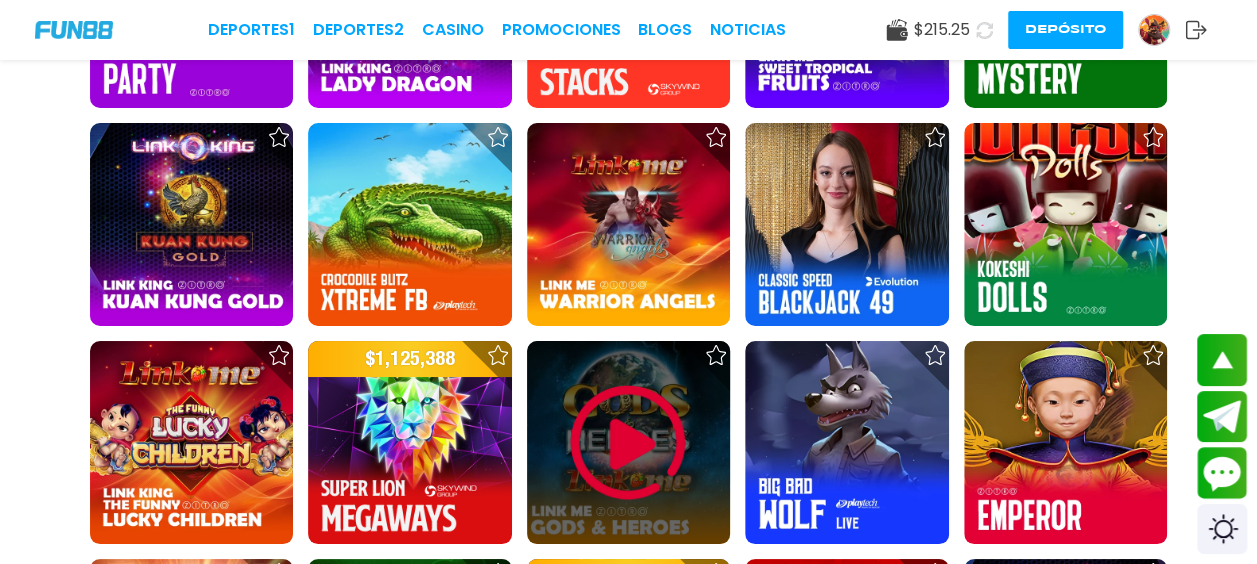 scroll, scrollTop: 3600, scrollLeft: 0, axis: vertical 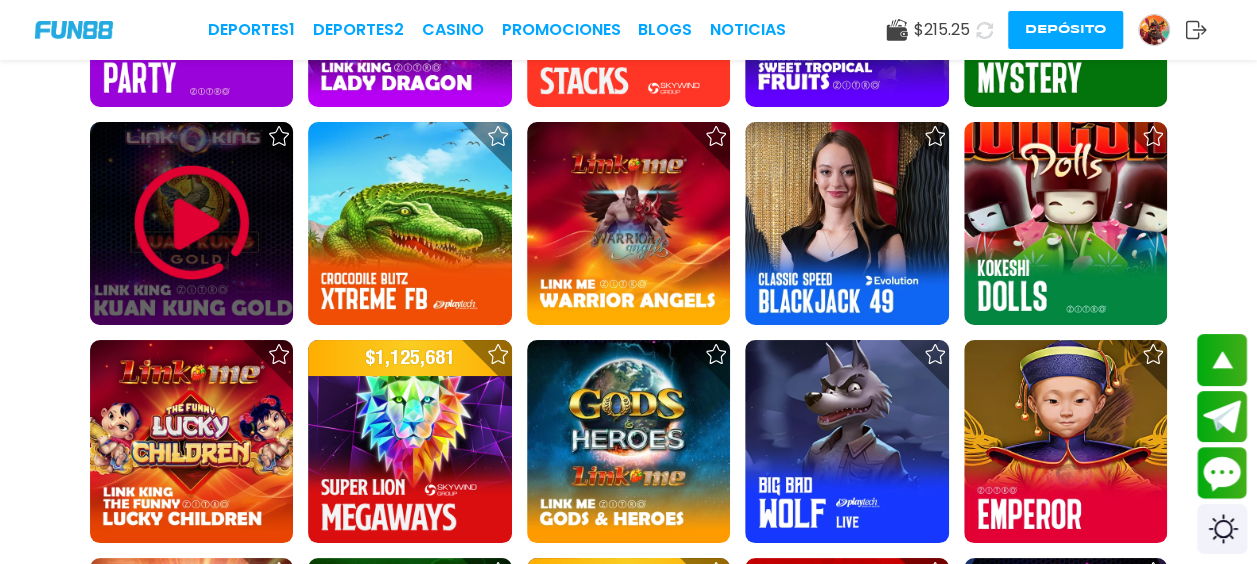 click at bounding box center [192, 223] 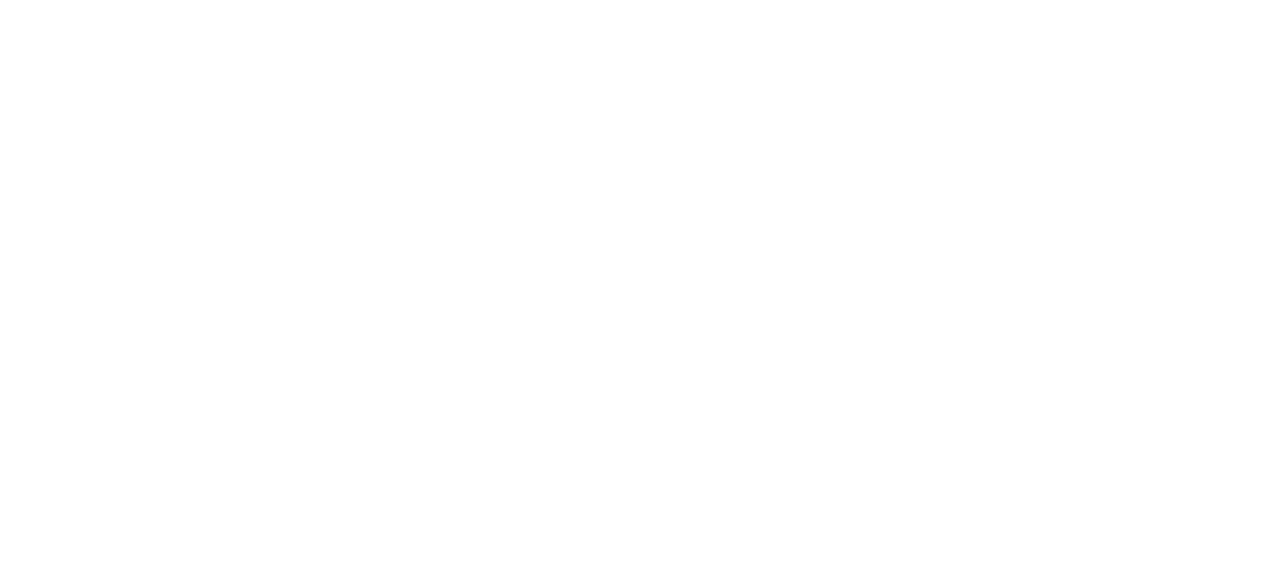 scroll, scrollTop: 0, scrollLeft: 0, axis: both 